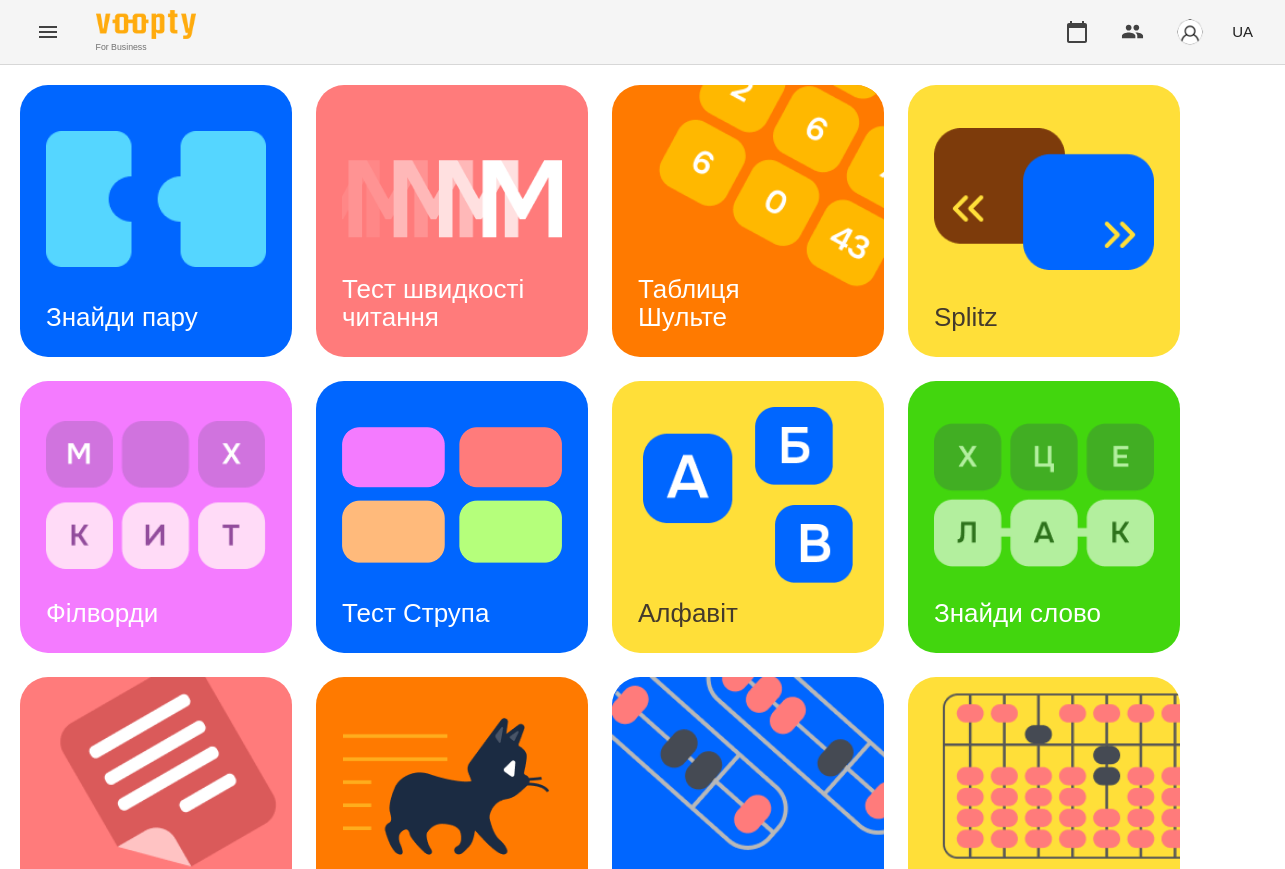 scroll, scrollTop: 0, scrollLeft: 0, axis: both 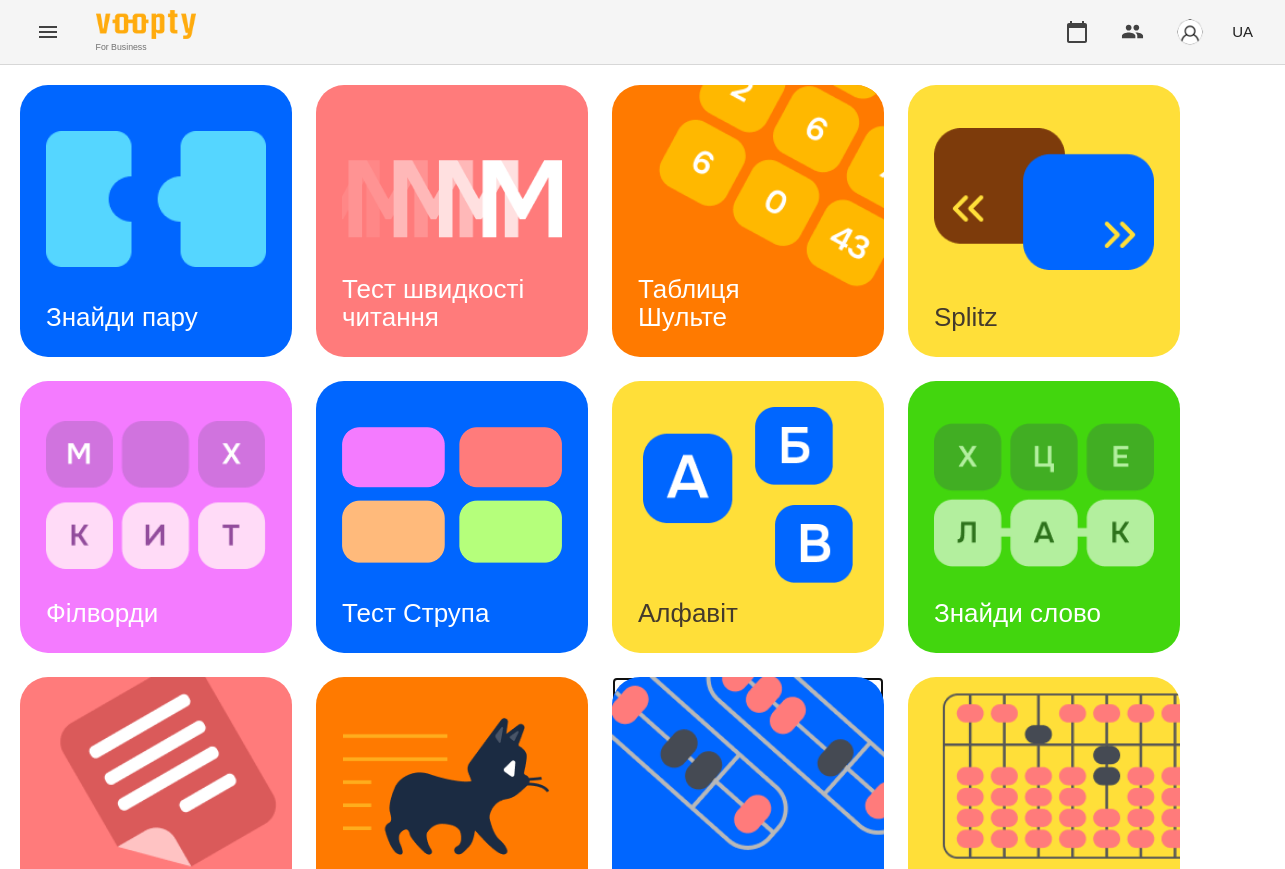 click on "Флешкарти" at bounding box center (706, 909) 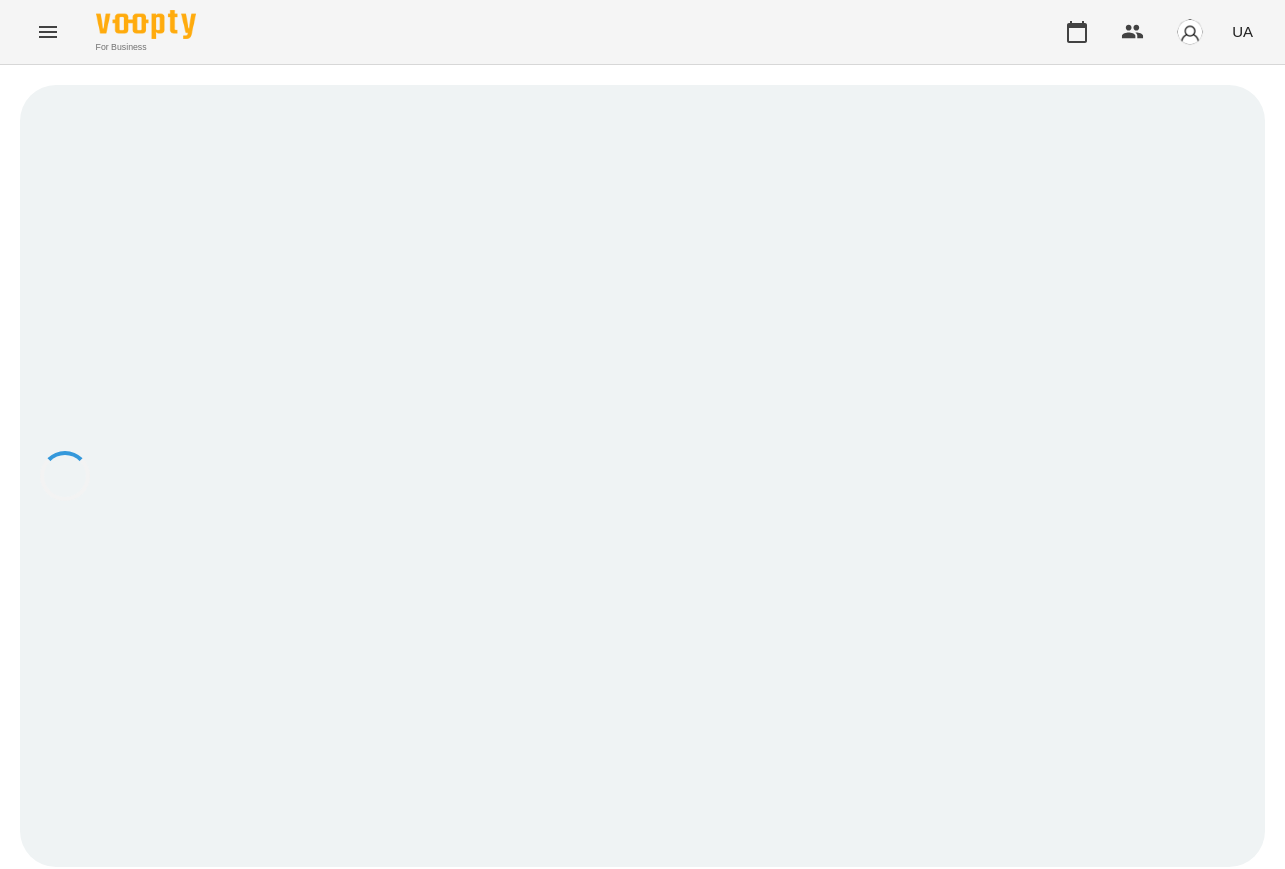 scroll, scrollTop: 0, scrollLeft: 0, axis: both 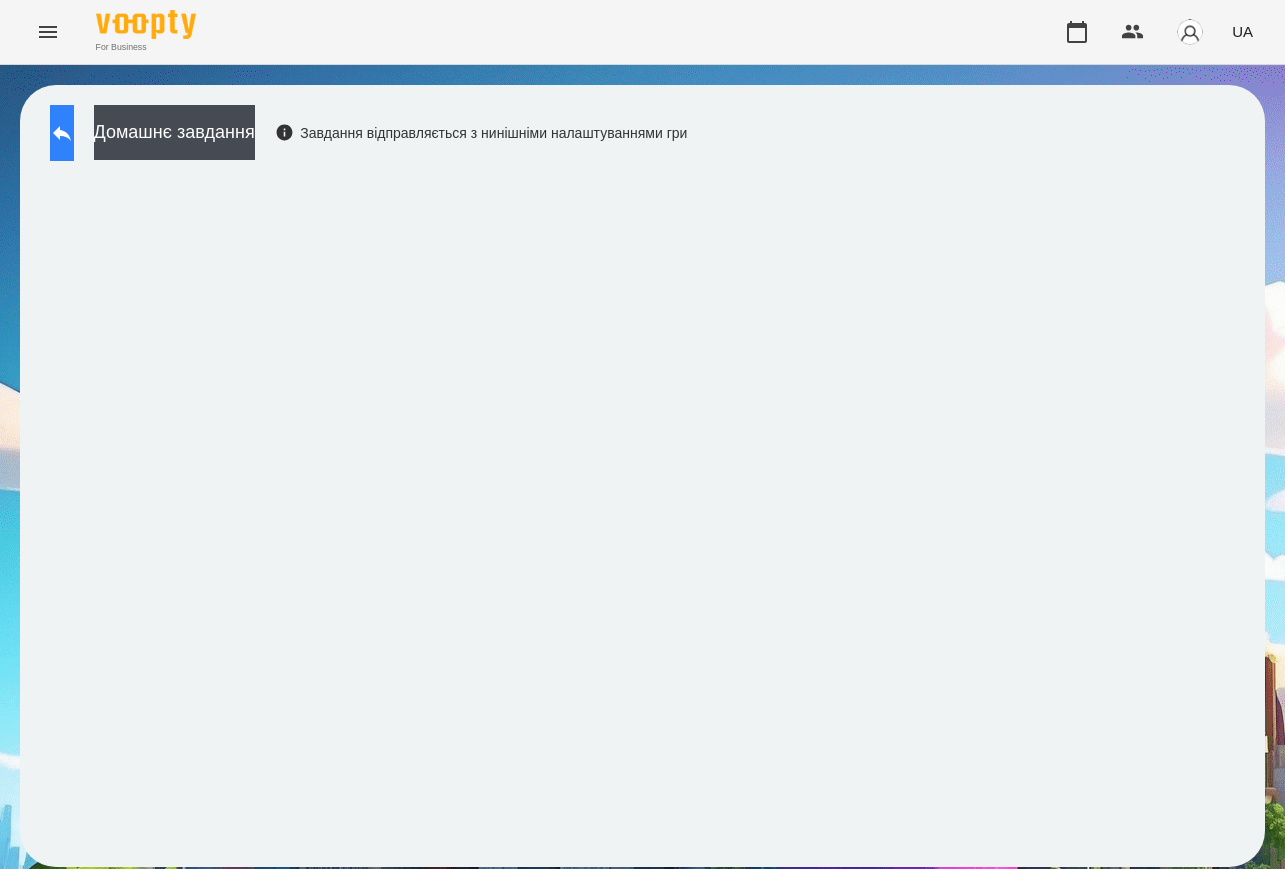 click 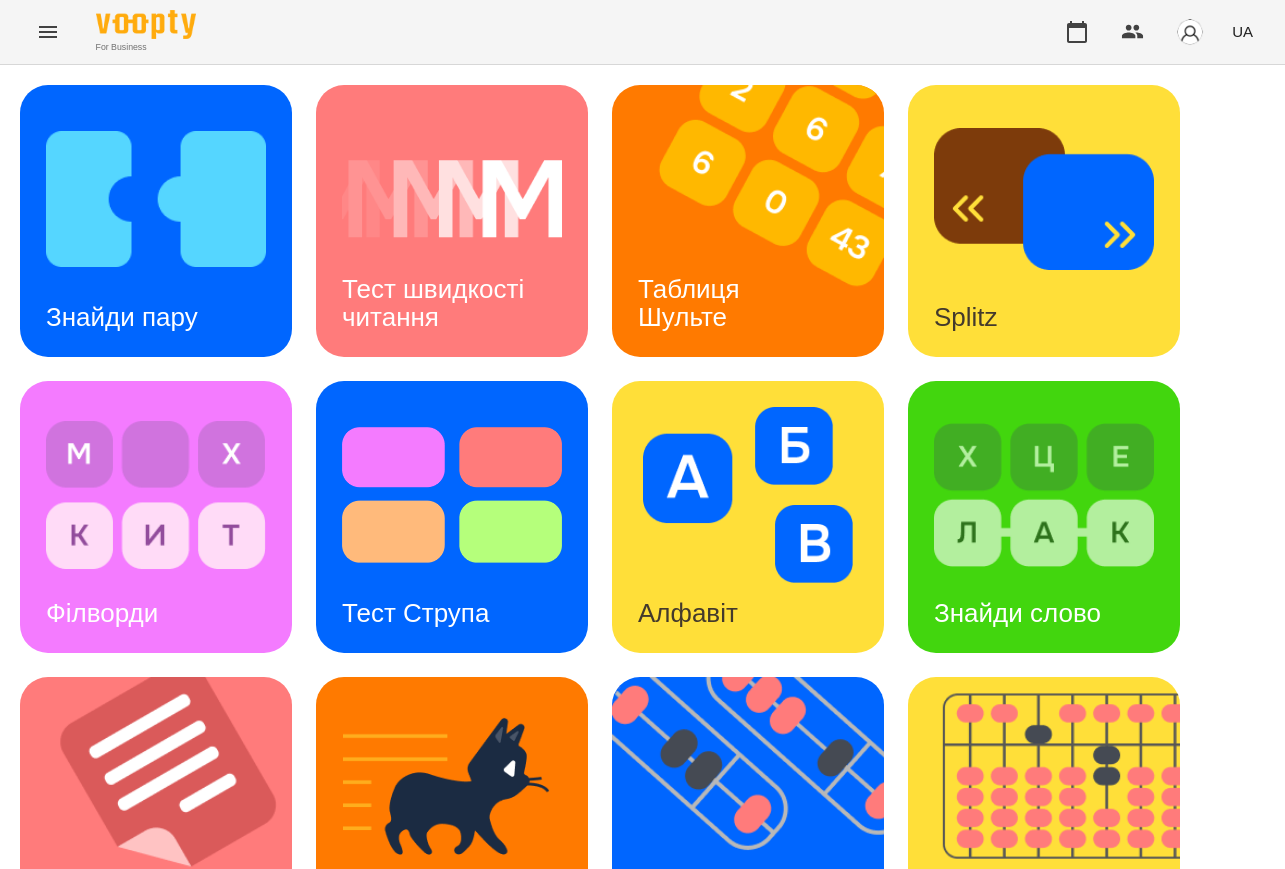 scroll, scrollTop: 692, scrollLeft: 0, axis: vertical 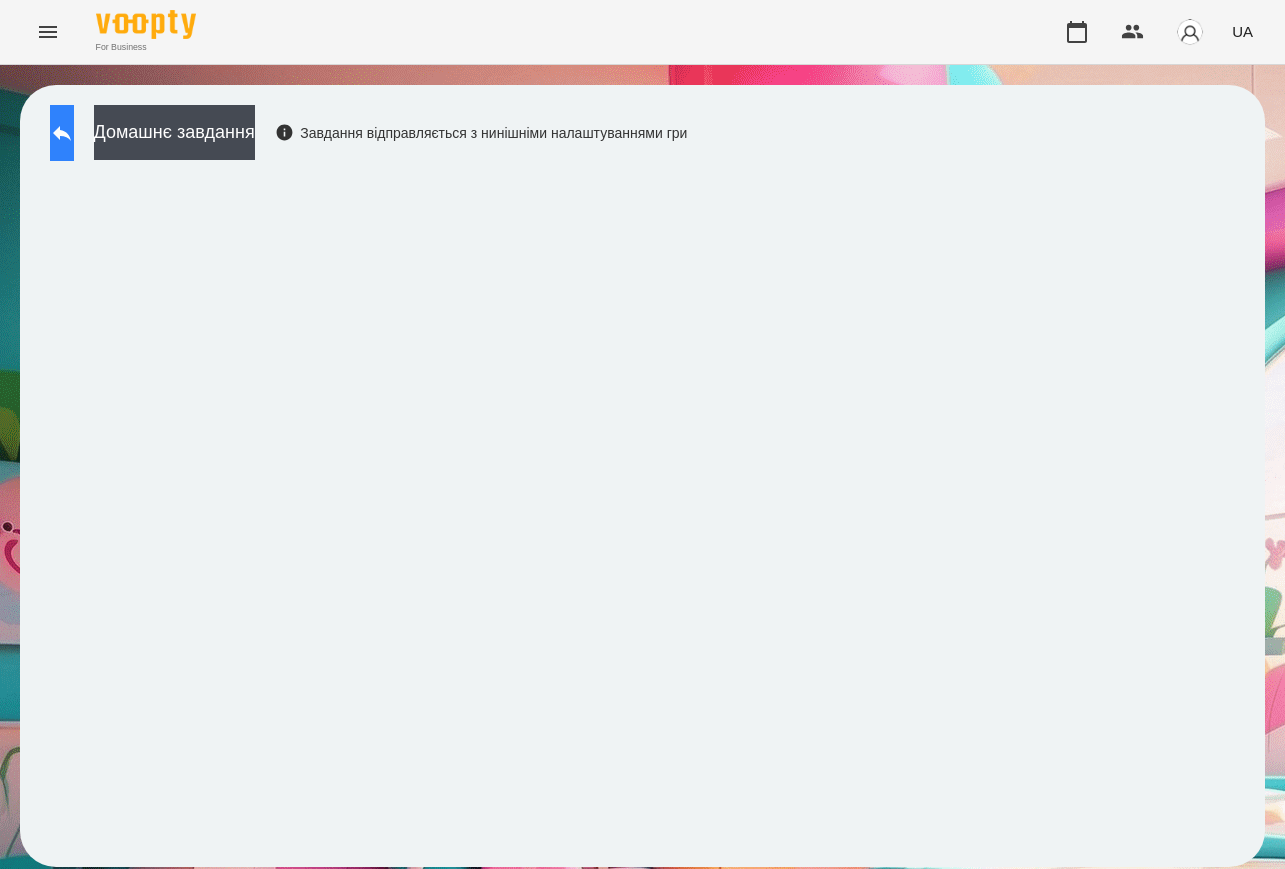 click at bounding box center (62, 133) 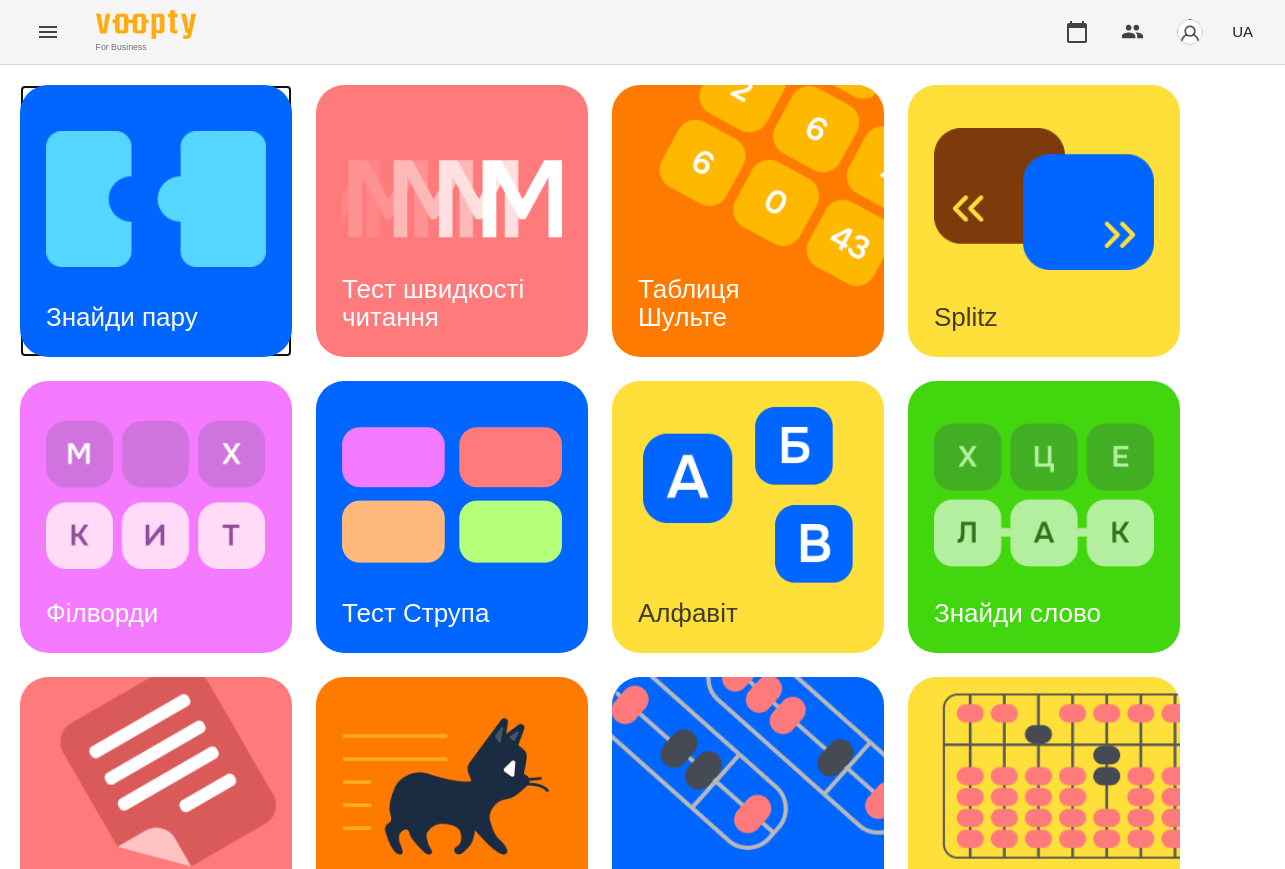 click at bounding box center [156, 199] 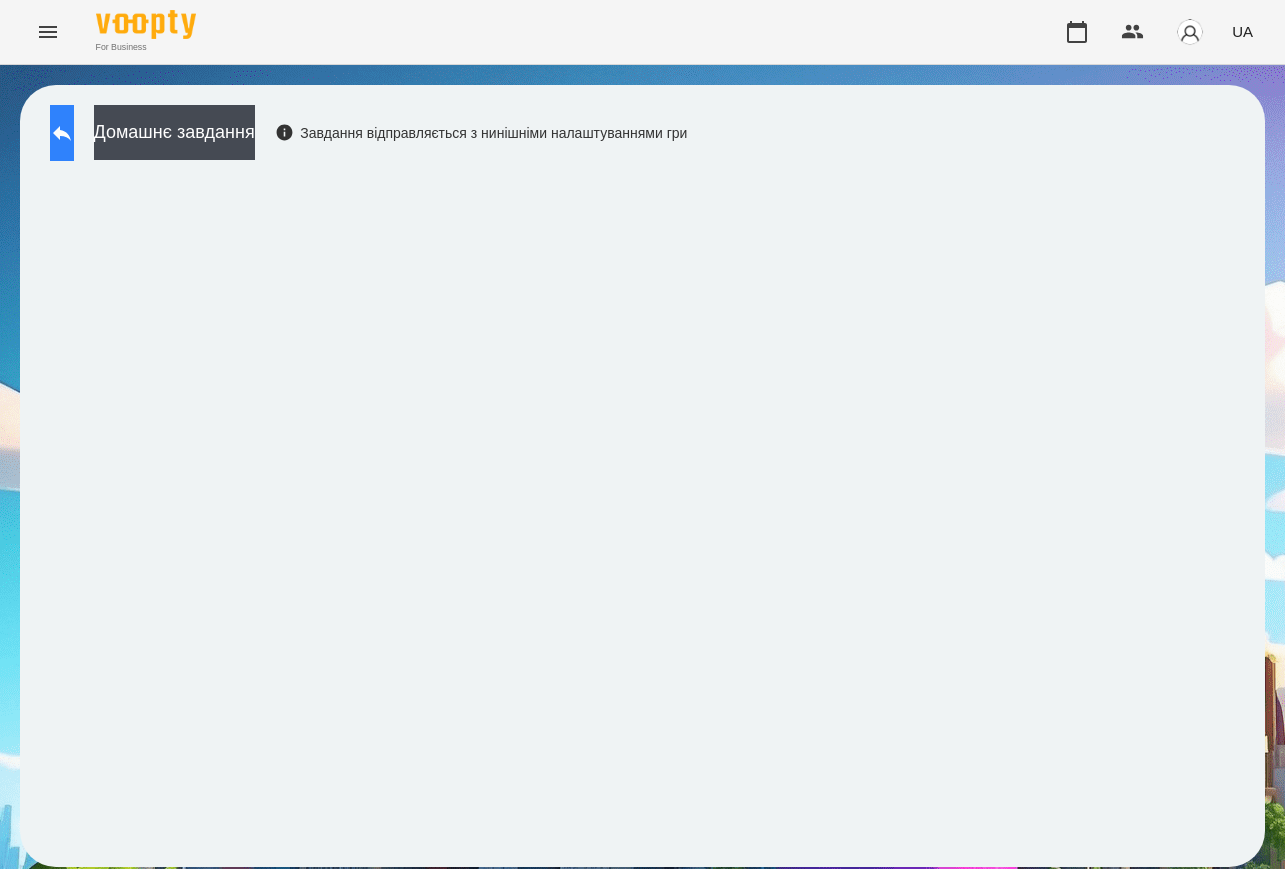 click 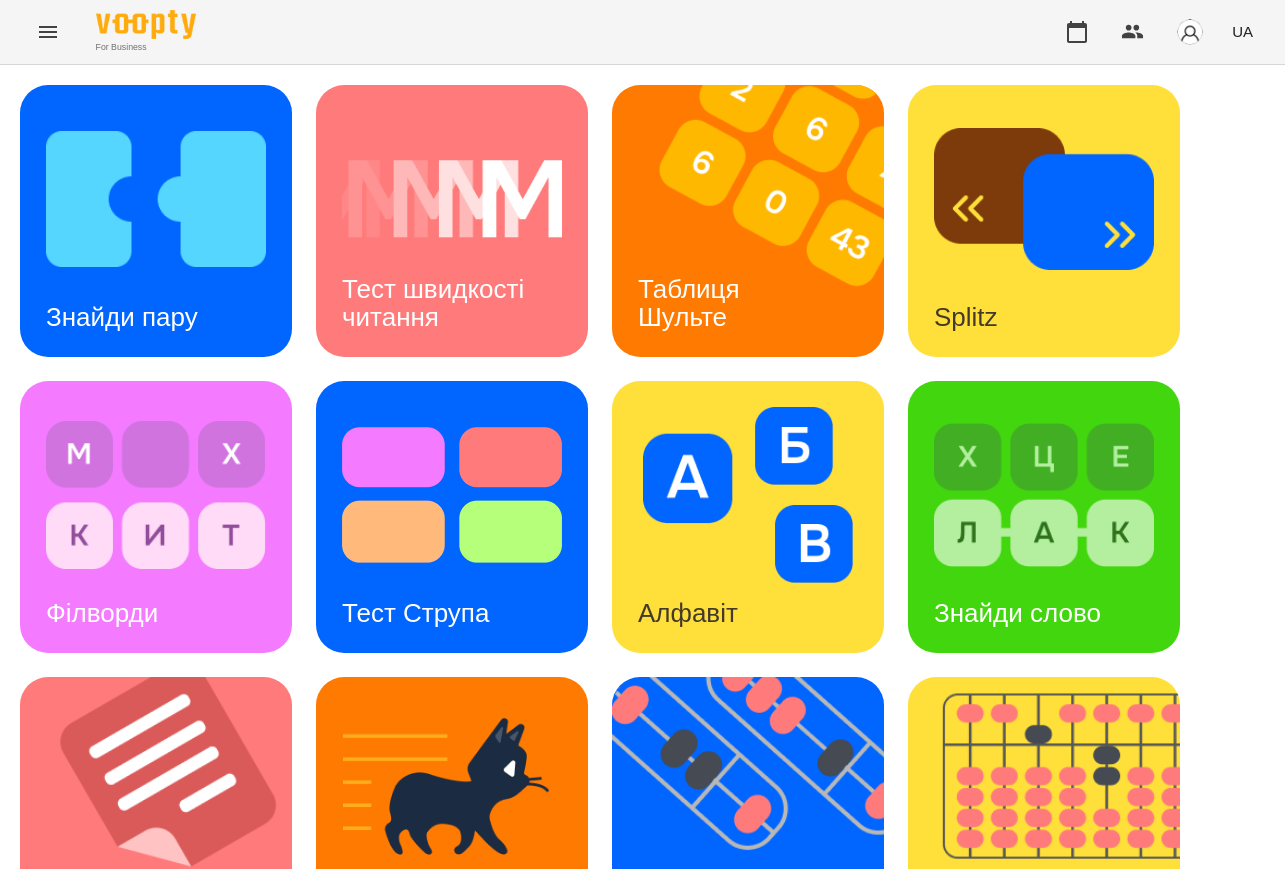 scroll, scrollTop: 375, scrollLeft: 0, axis: vertical 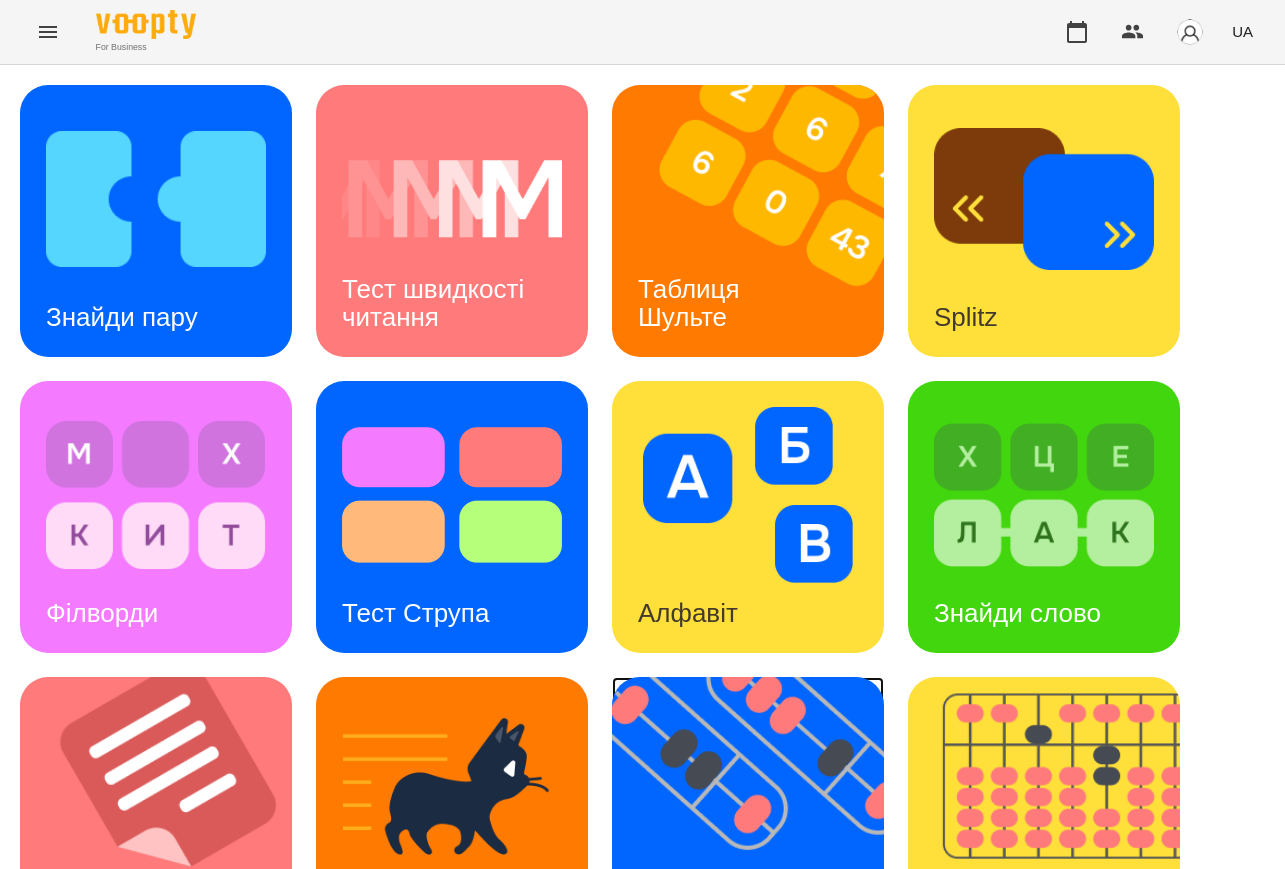 click at bounding box center [760, 813] 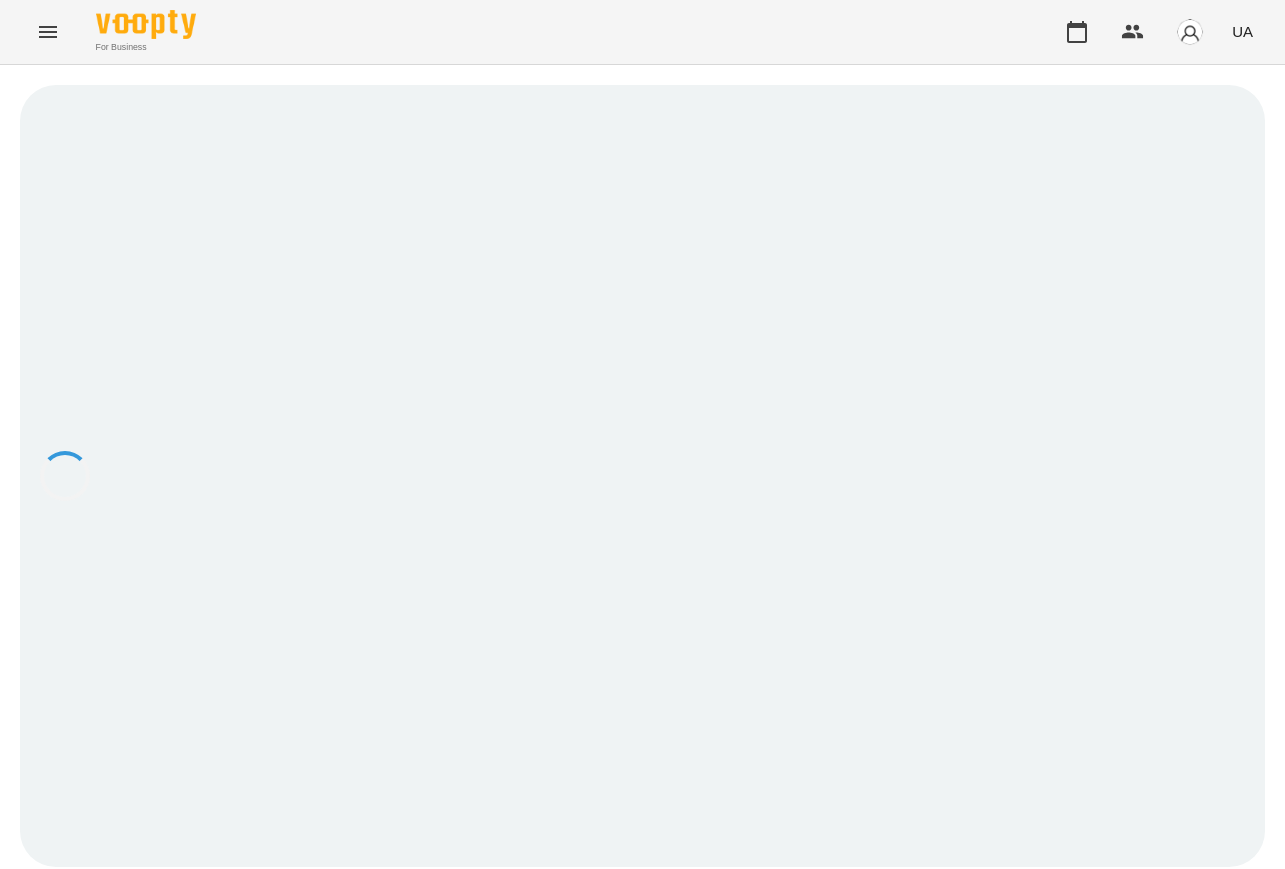 scroll, scrollTop: 0, scrollLeft: 0, axis: both 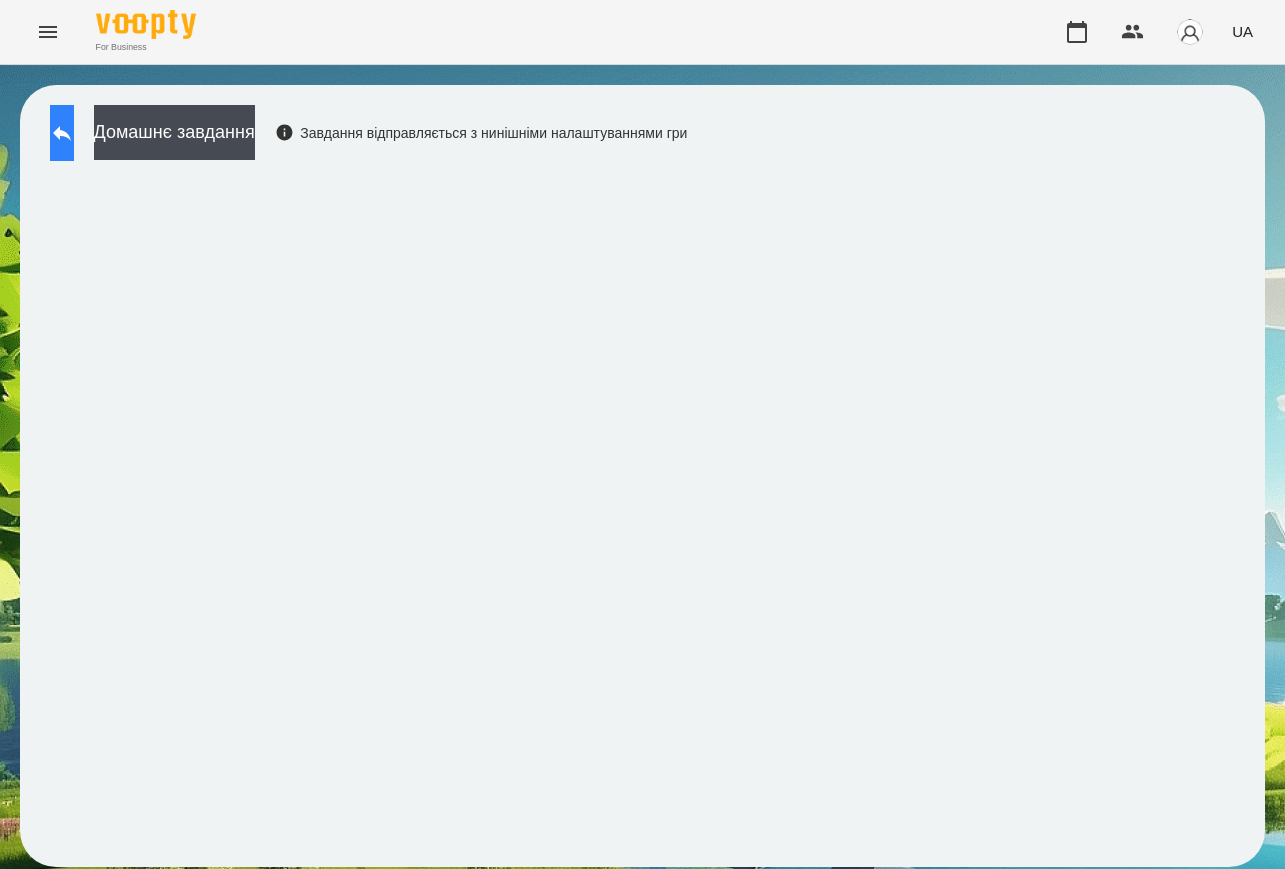 click 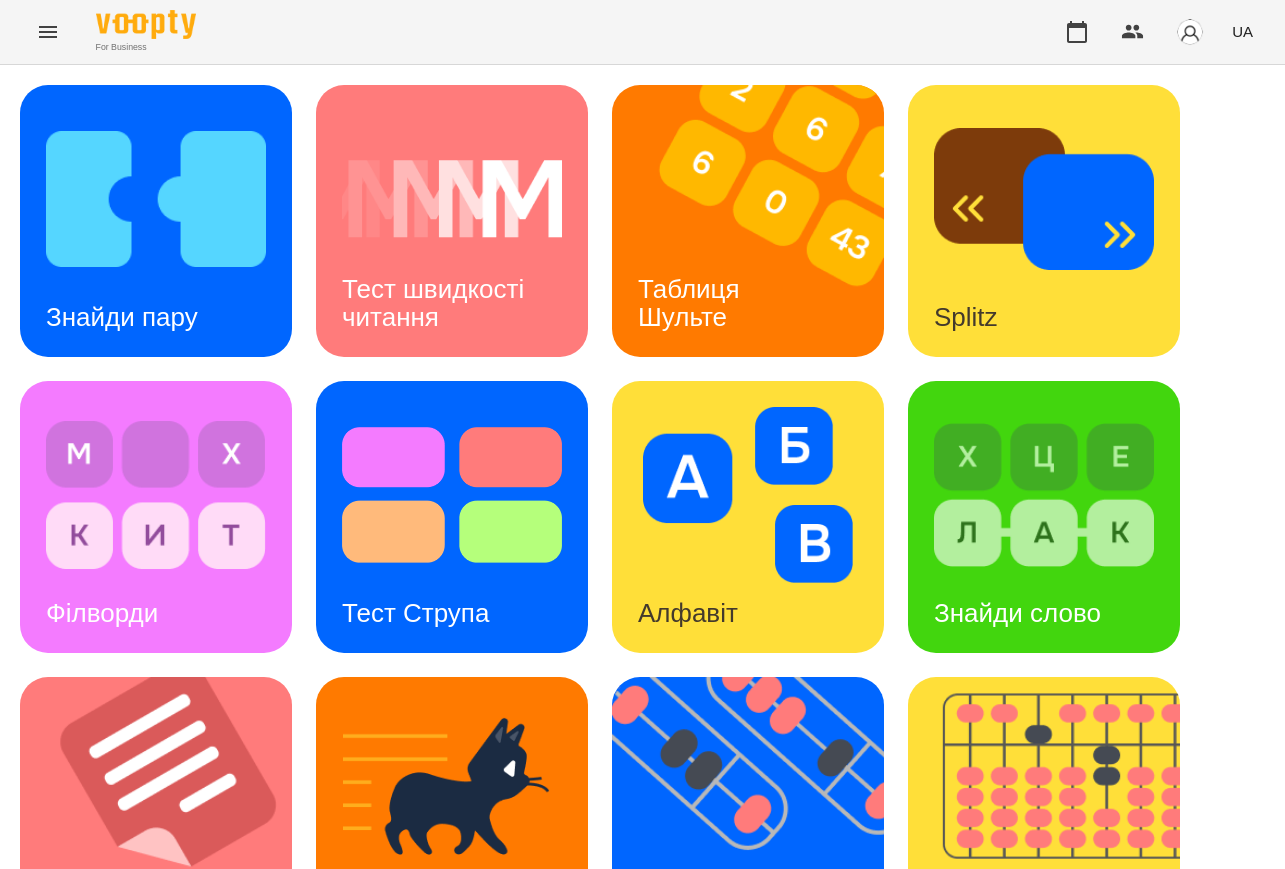 scroll, scrollTop: 692, scrollLeft: 0, axis: vertical 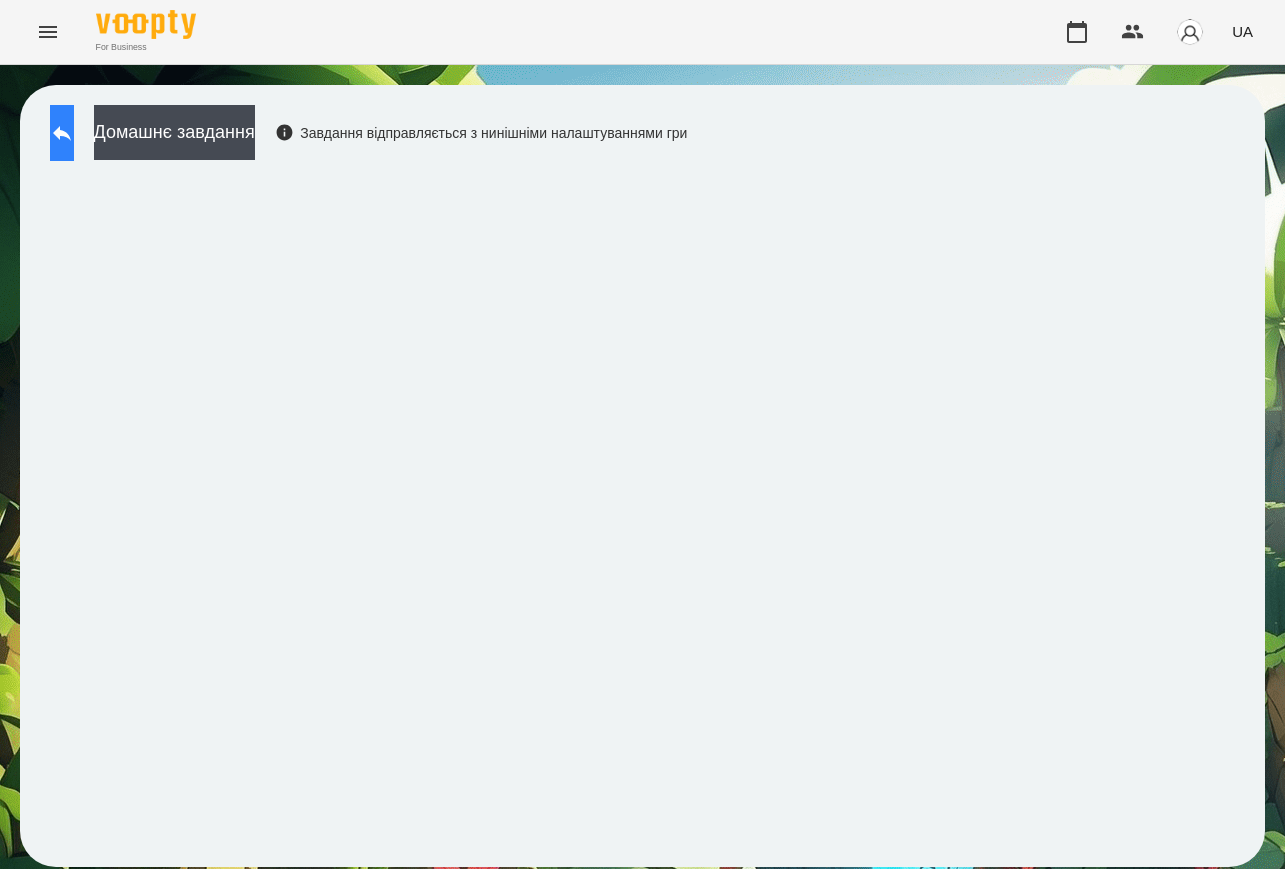 click 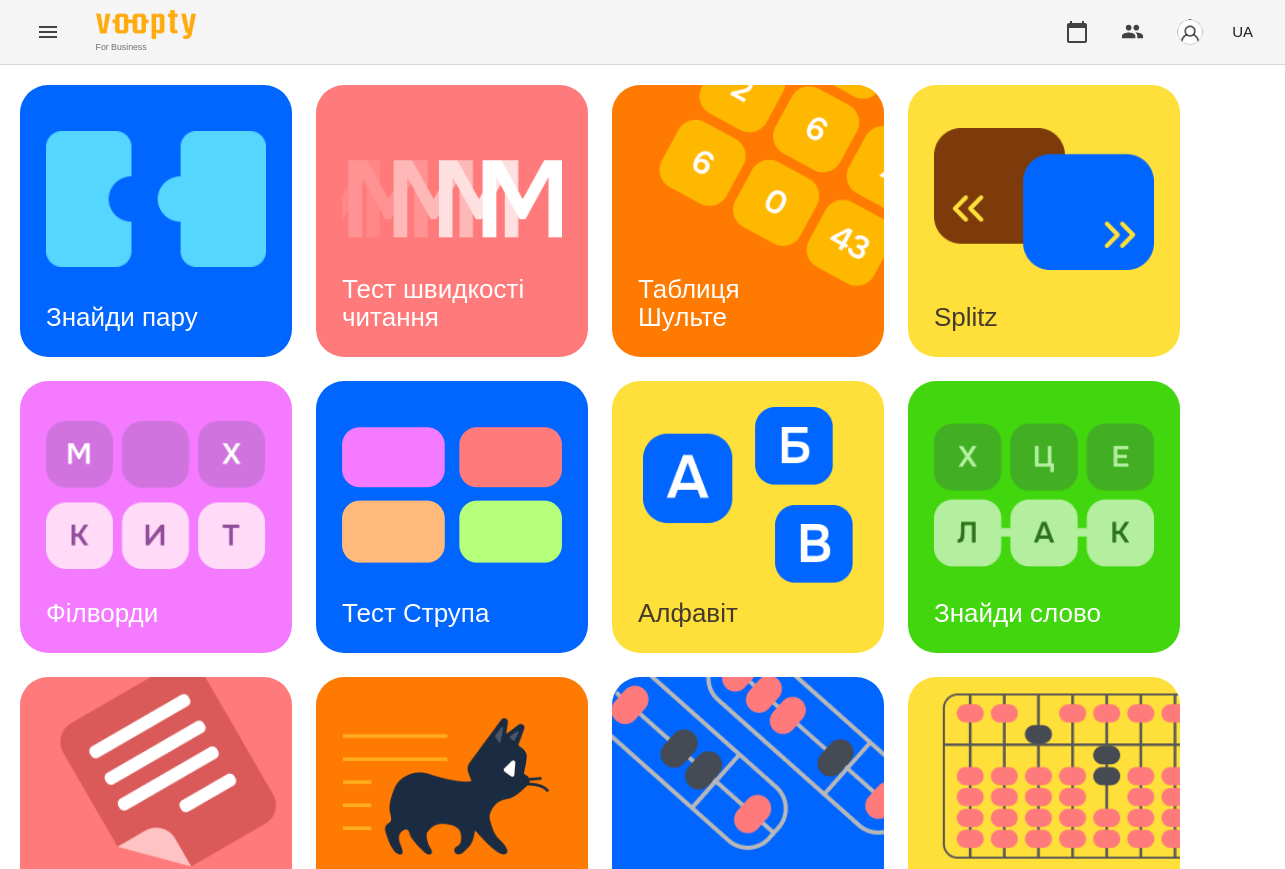 scroll, scrollTop: 625, scrollLeft: 0, axis: vertical 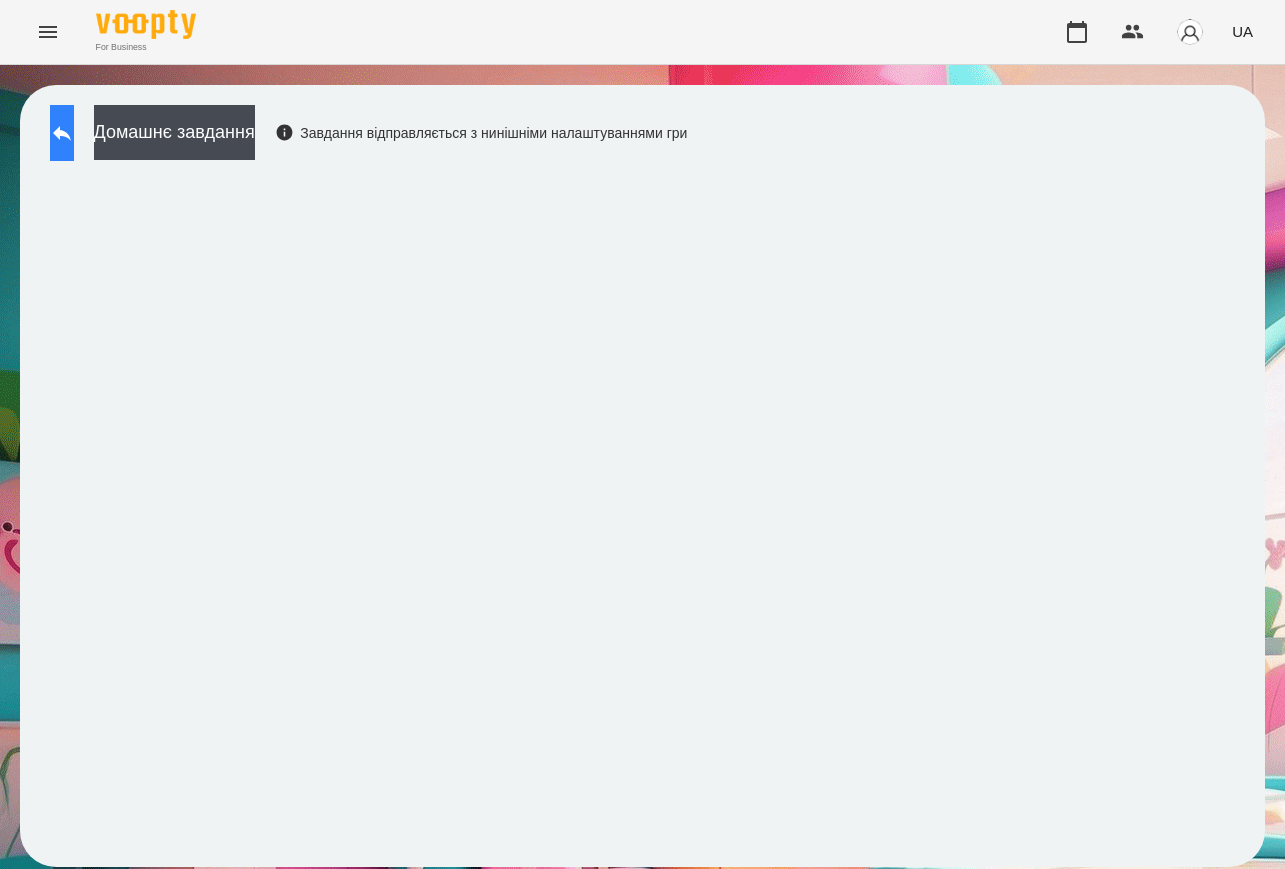 click at bounding box center [62, 133] 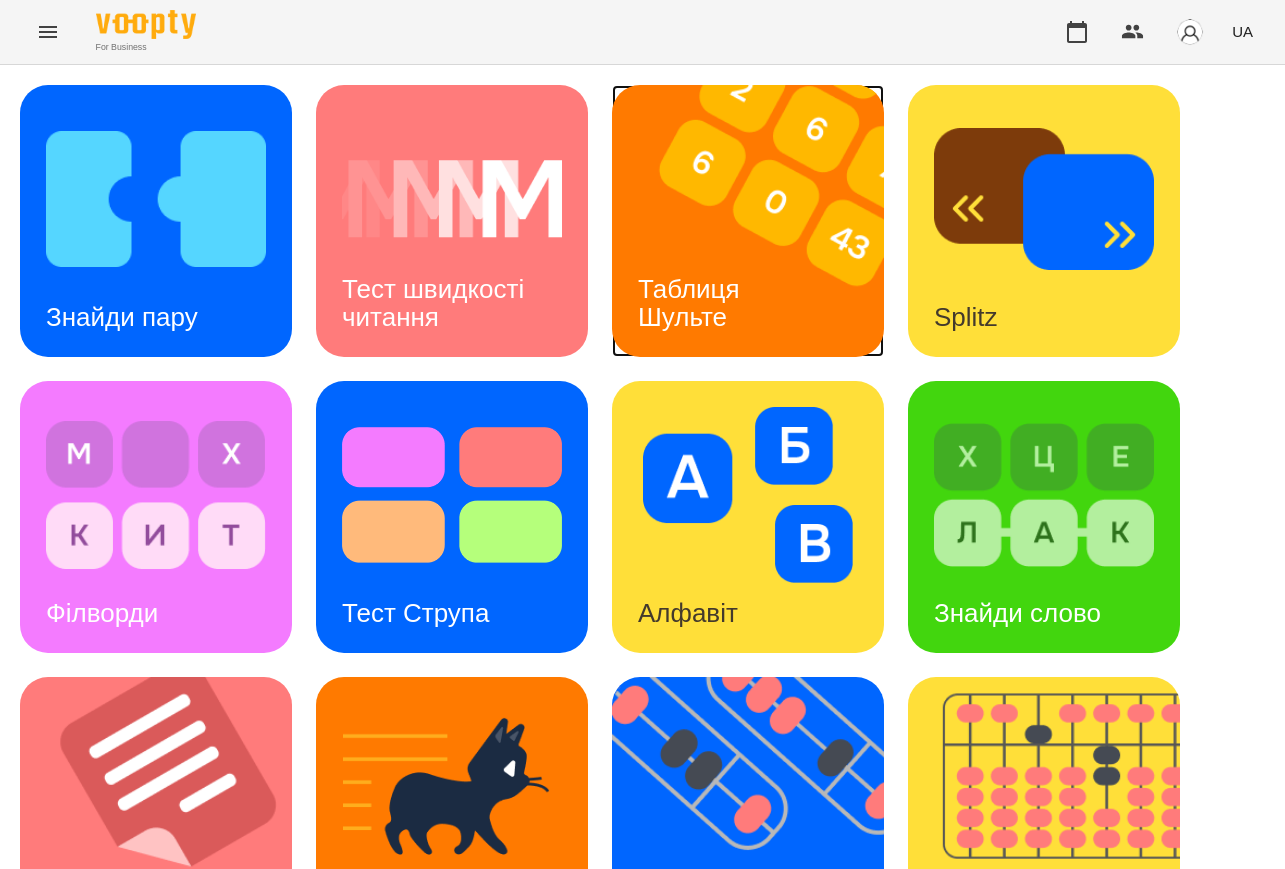 click at bounding box center [760, 221] 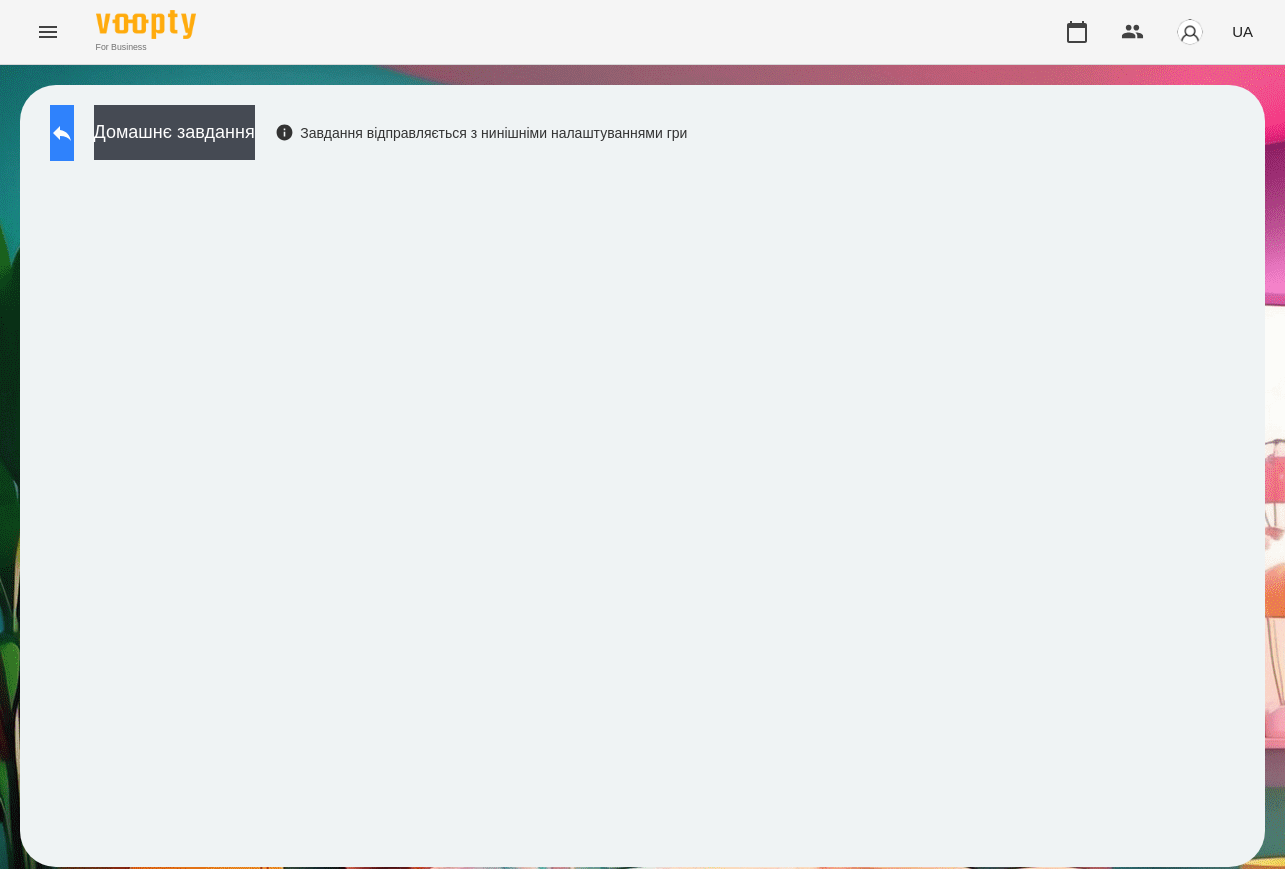 click 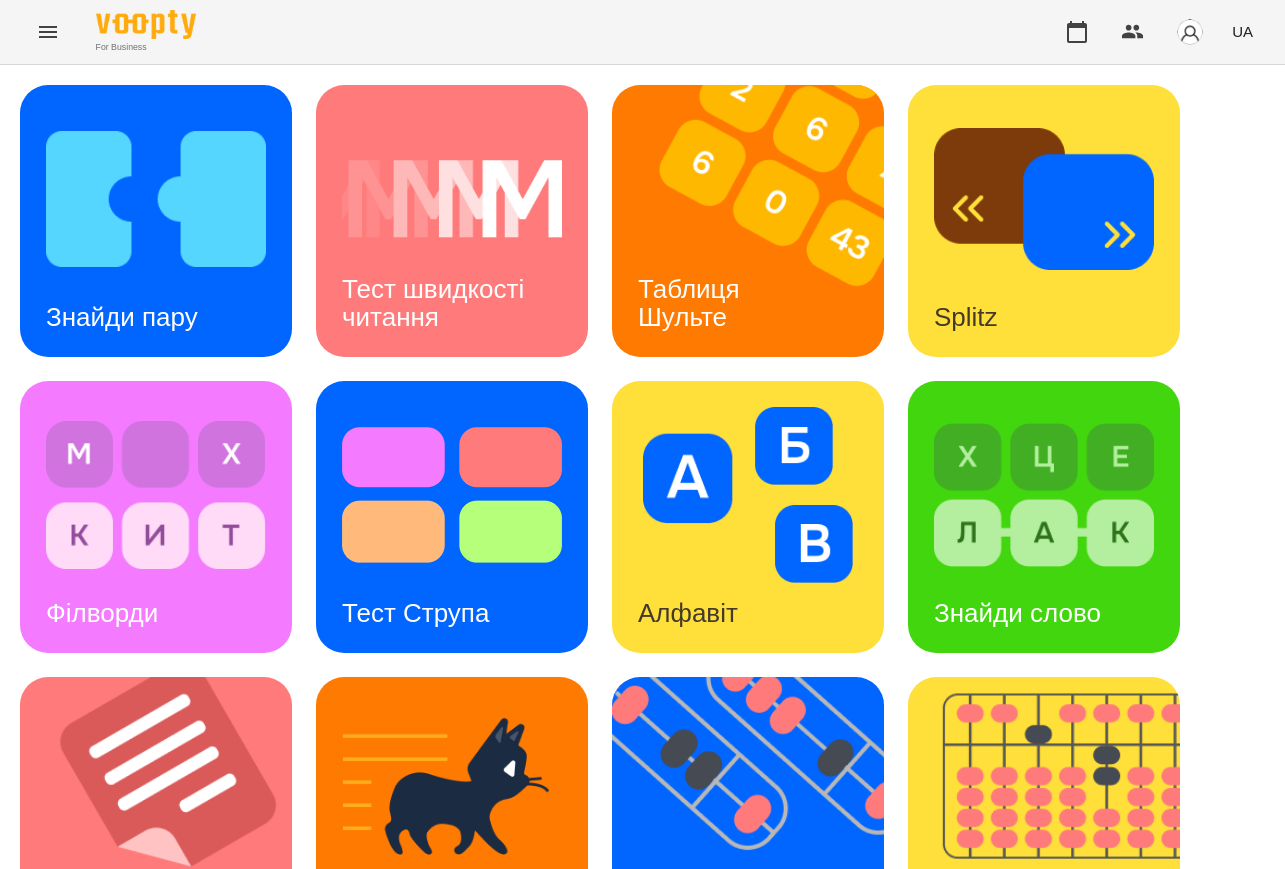 scroll, scrollTop: 625, scrollLeft: 0, axis: vertical 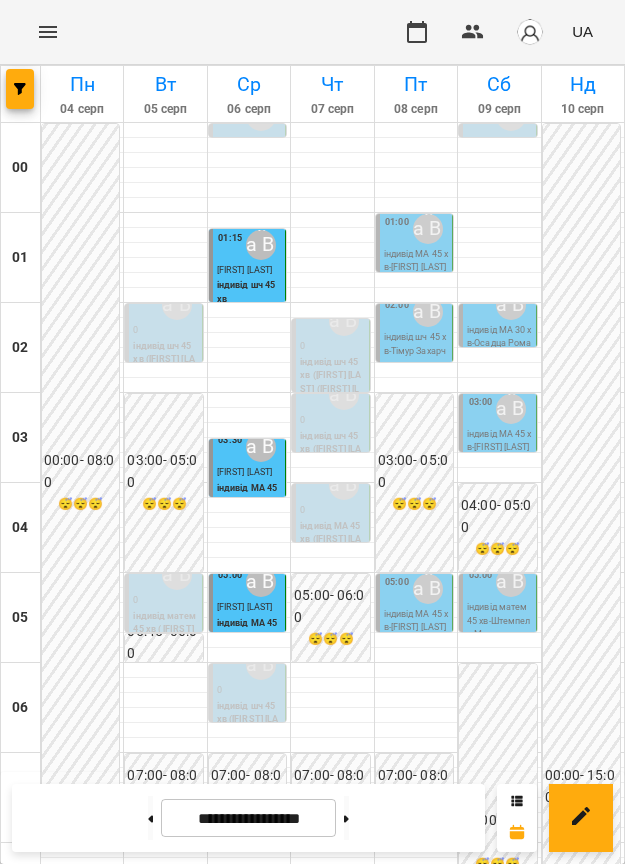 click on "індивід МА 45 хв ([FIRST] [LAST])" at bounding box center [332, 540] 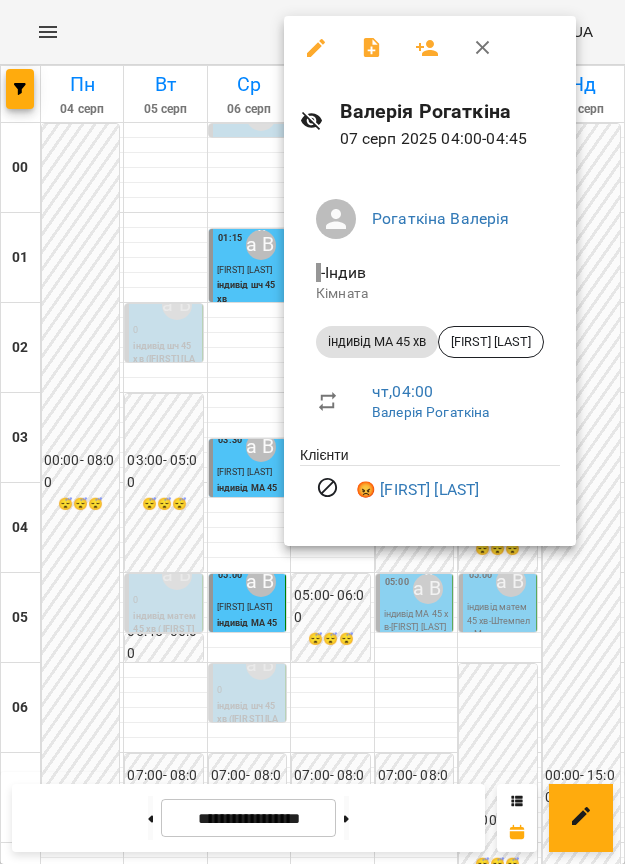 click at bounding box center [312, 432] 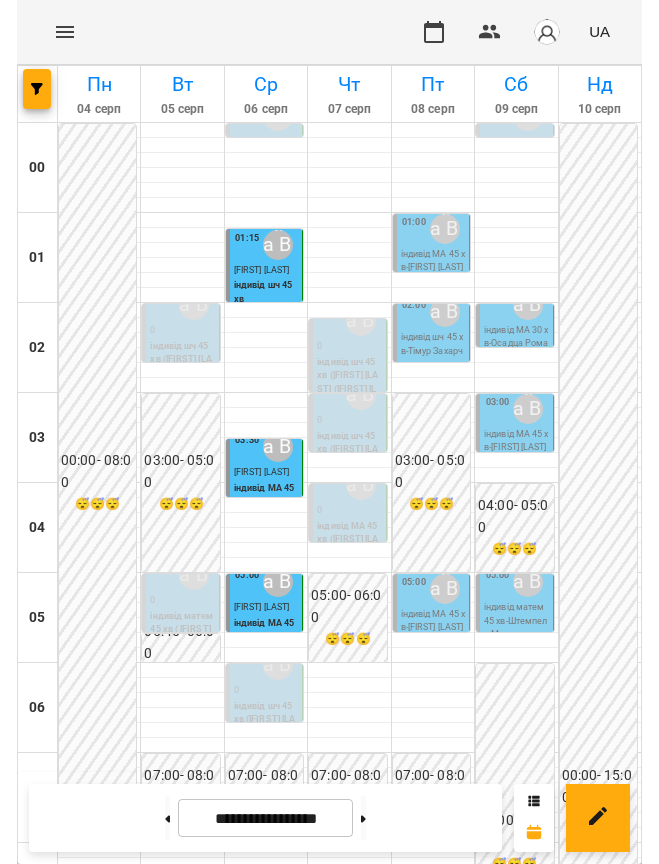 scroll, scrollTop: 1134, scrollLeft: 0, axis: vertical 